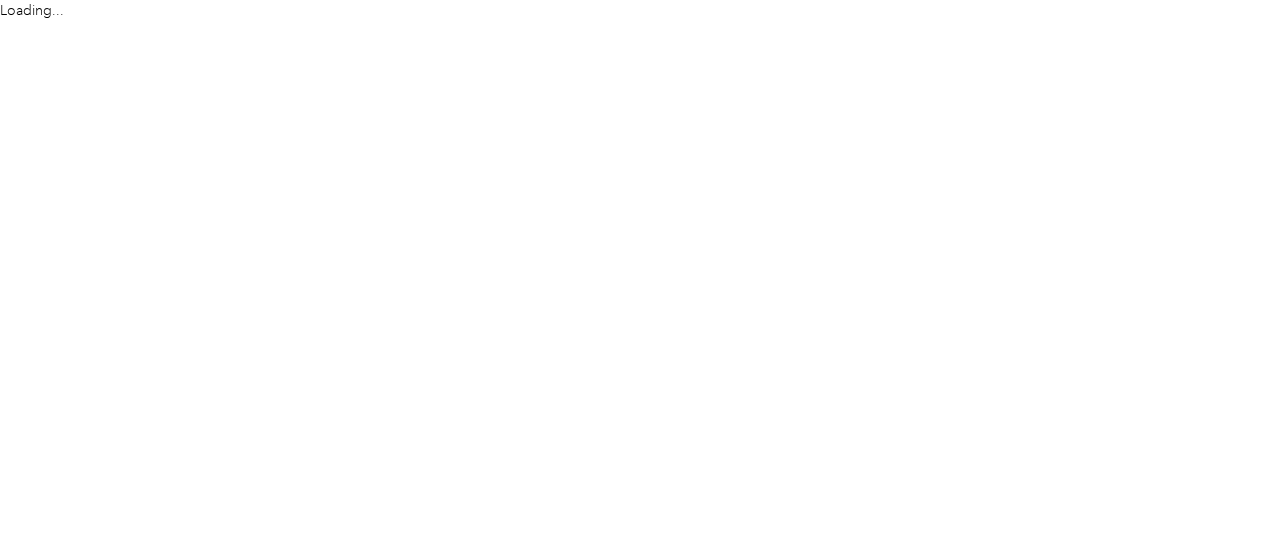 scroll, scrollTop: 0, scrollLeft: 0, axis: both 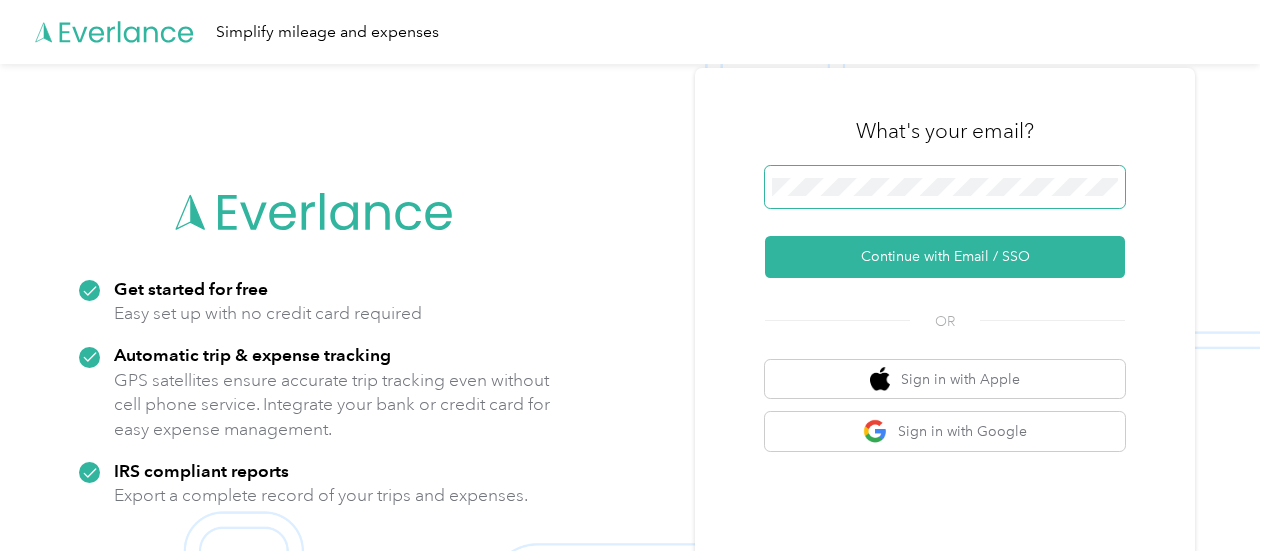 click at bounding box center [945, 187] 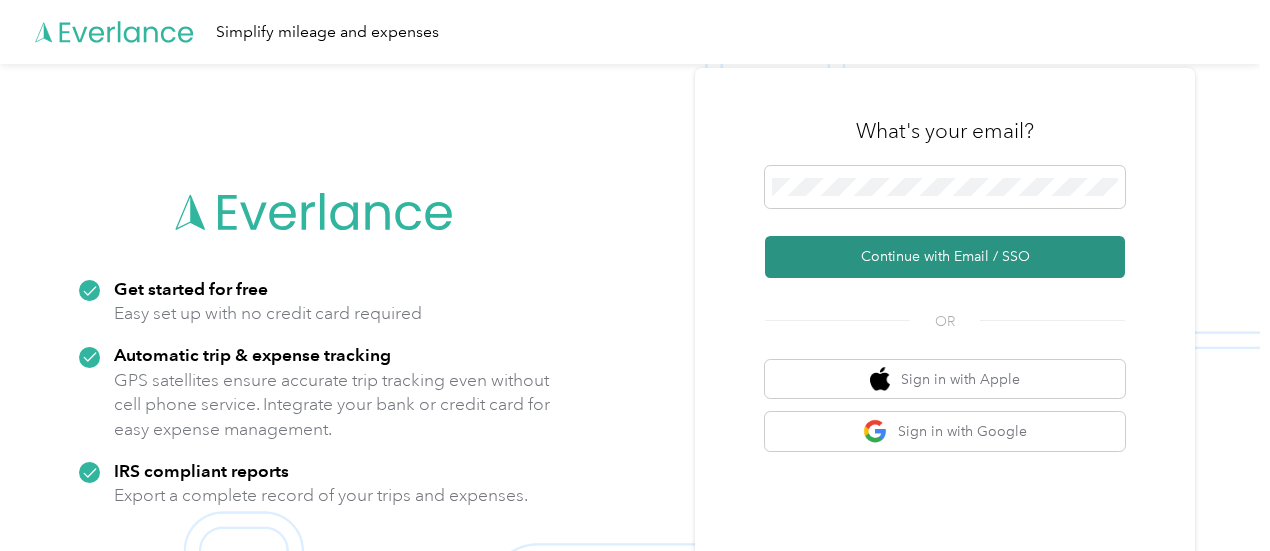click on "Continue with Email / SSO" at bounding box center [945, 257] 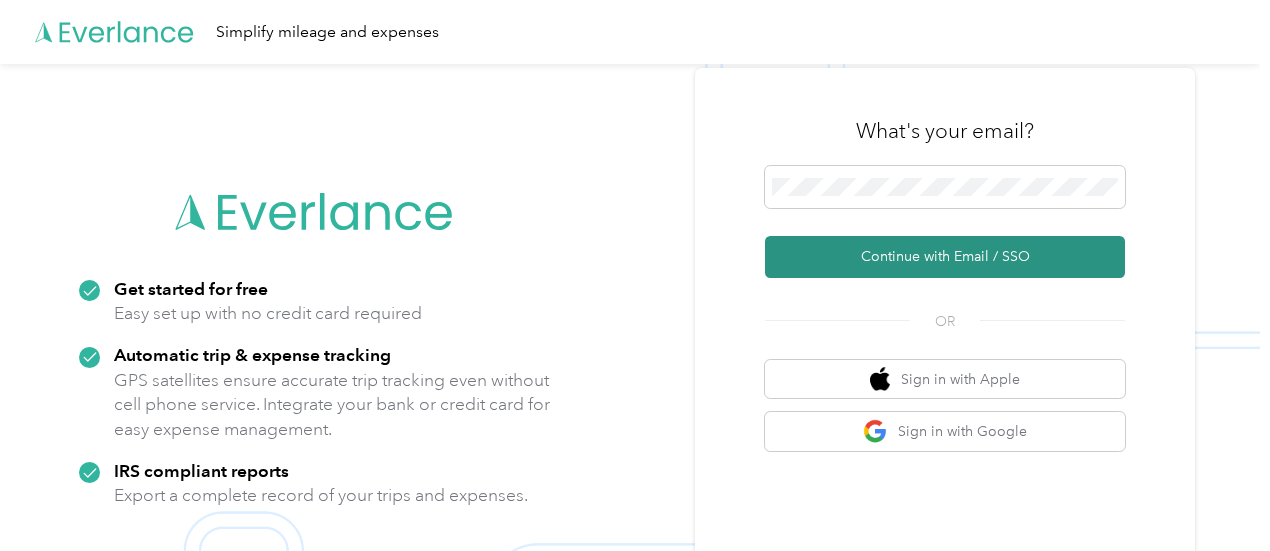 click on "Continue with Email / SSO" at bounding box center (945, 257) 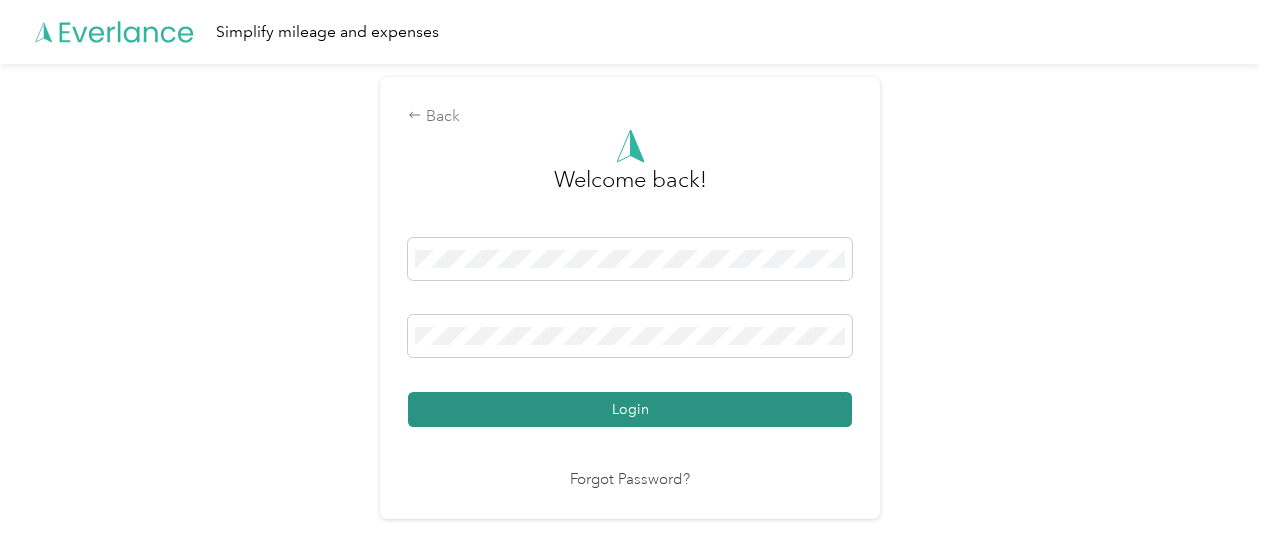click on "Login" at bounding box center (630, 409) 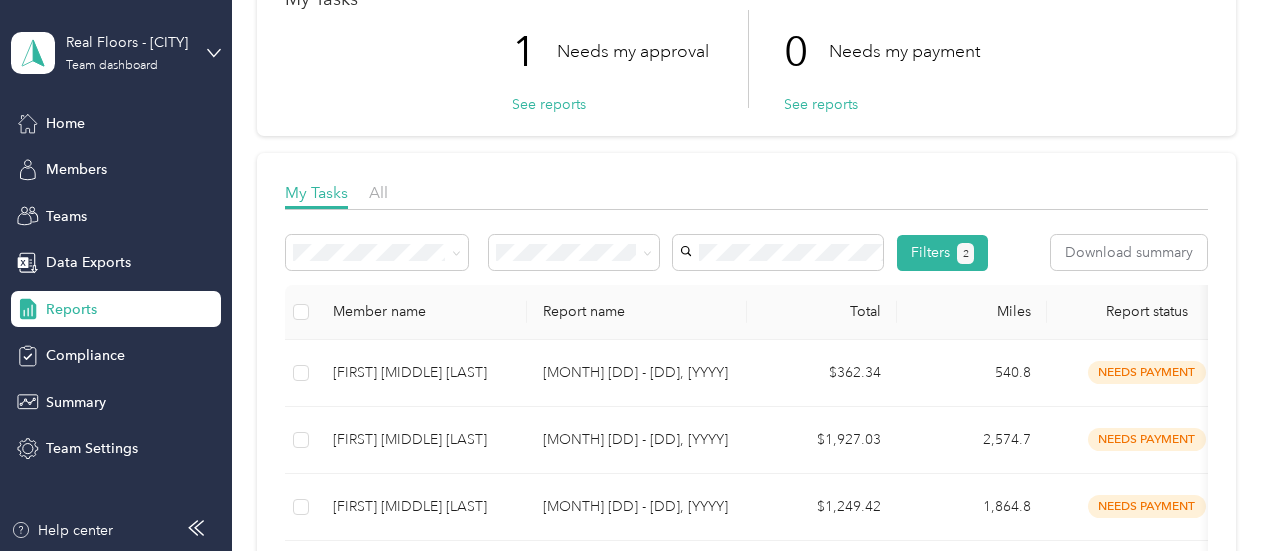 scroll, scrollTop: 200, scrollLeft: 0, axis: vertical 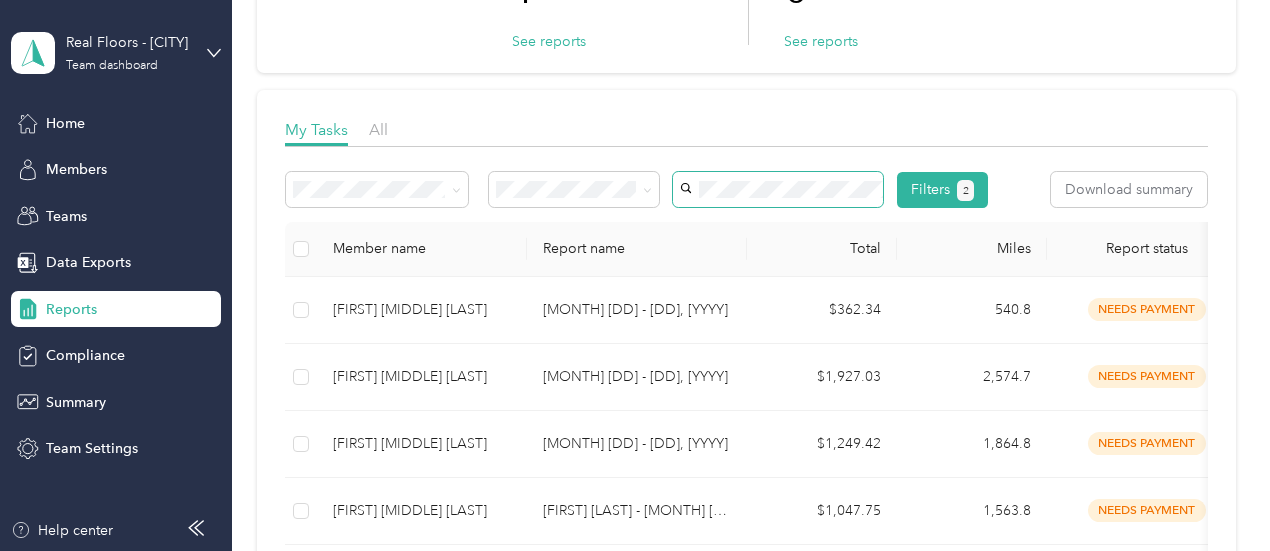 click 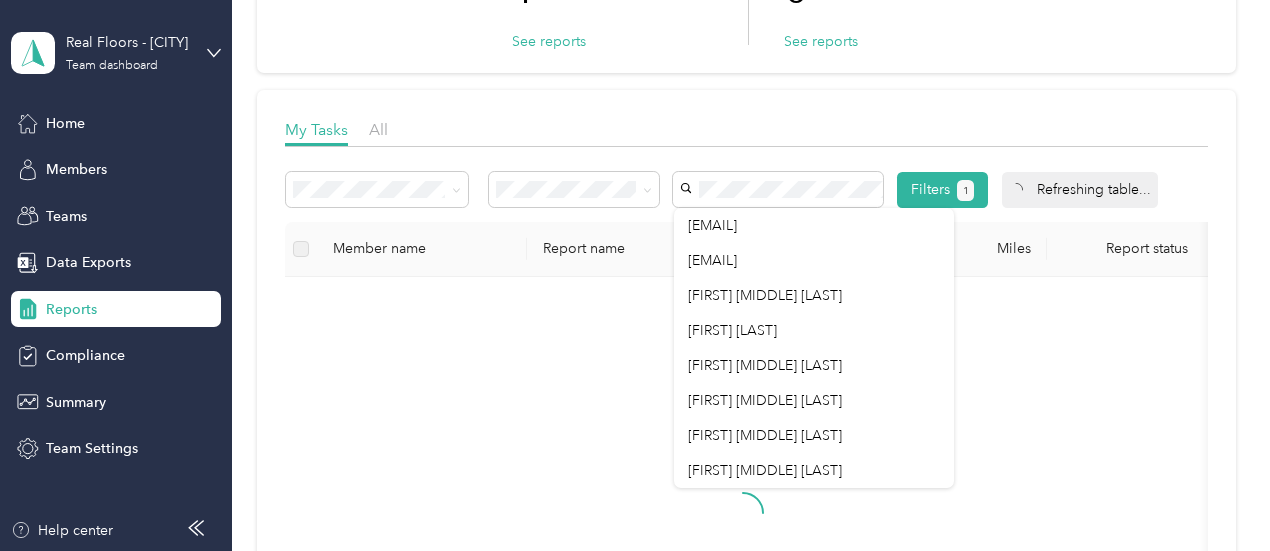 click on "Filters 1   Refreshing table..." at bounding box center [722, 190] 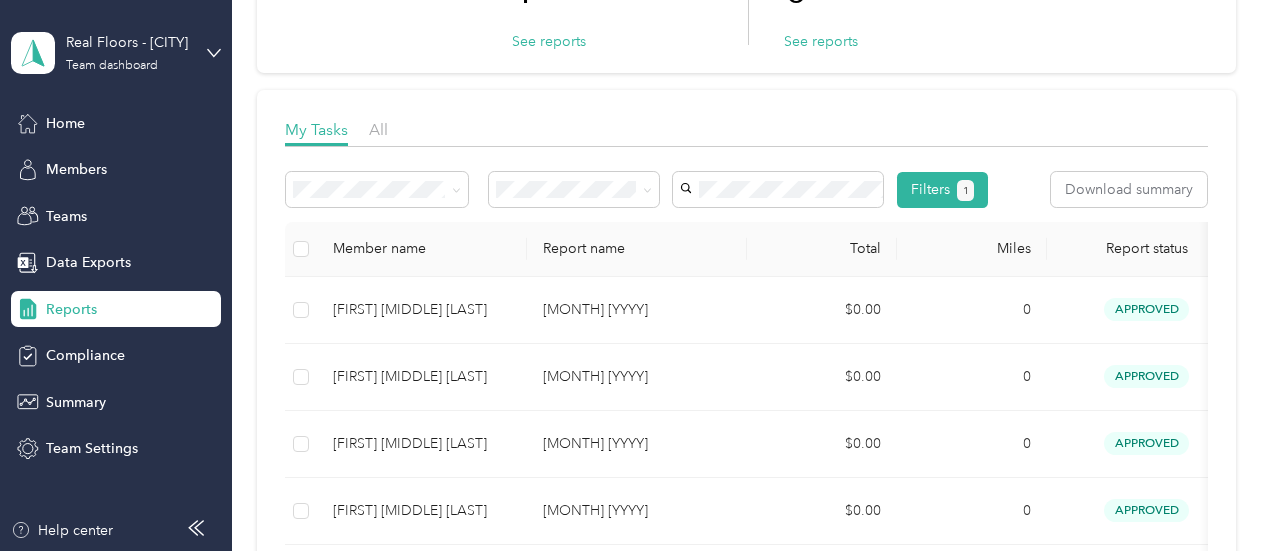 click on "All Needs my approval Needs my payment Approved  by me Rejected by me Paid by me" at bounding box center (574, 311) 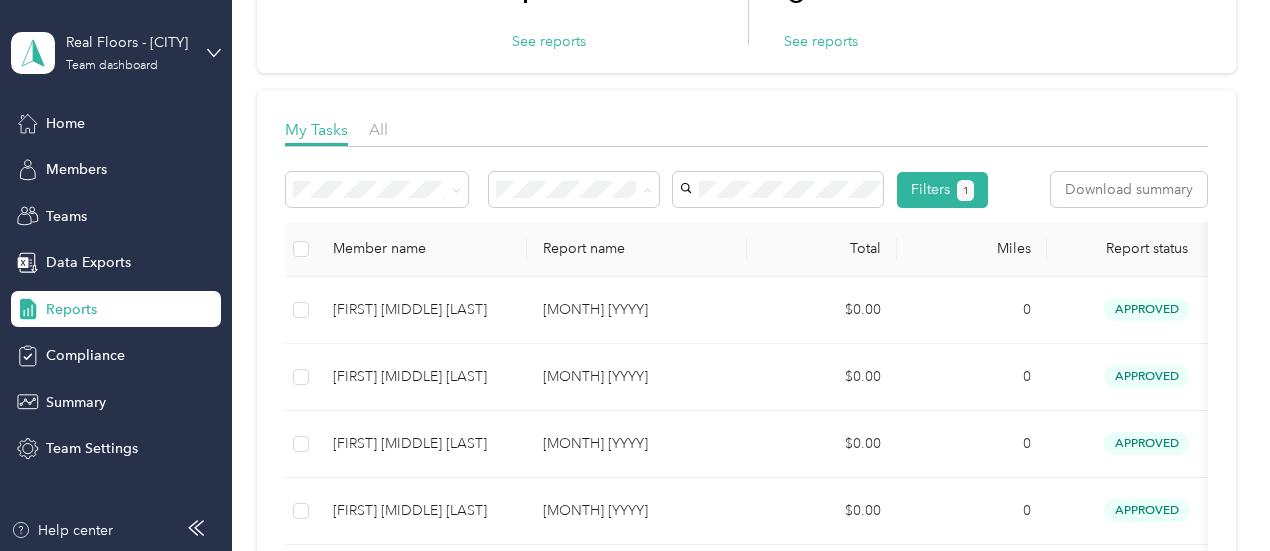 click on "All Needs my approval Needs my payment Approved  by me Rejected by me Paid by me" at bounding box center [574, 313] 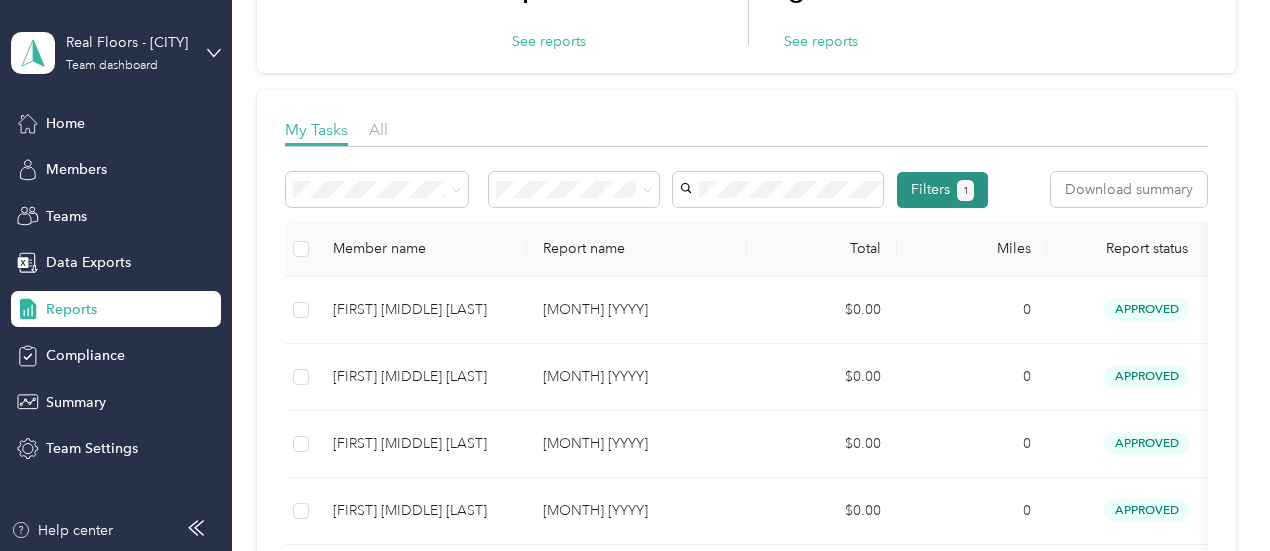 click on "Filters 1" at bounding box center (942, 190) 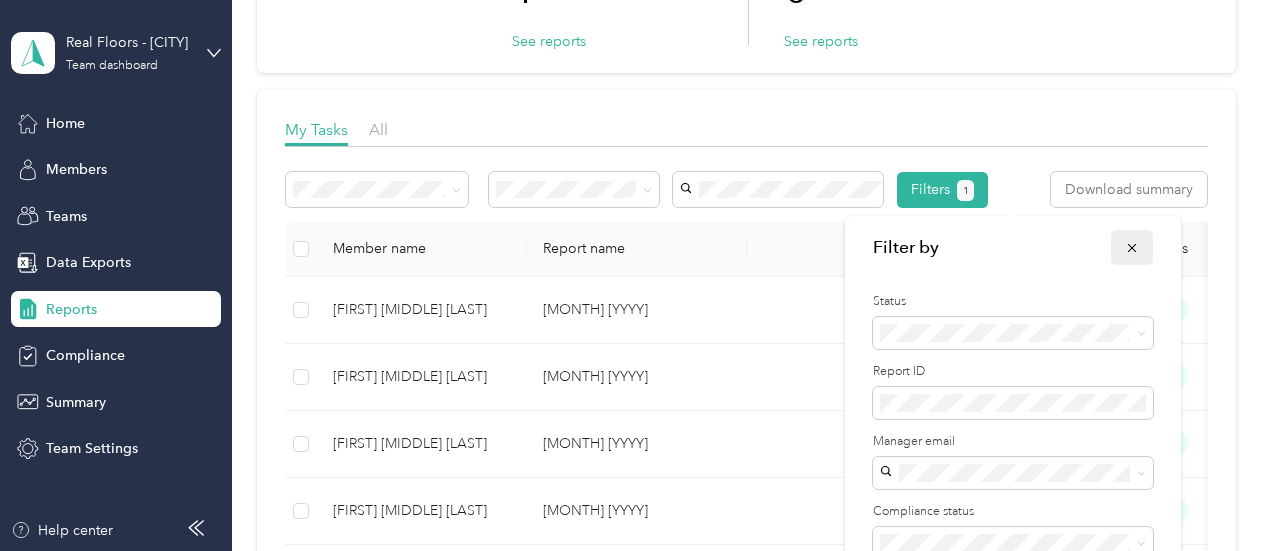 click 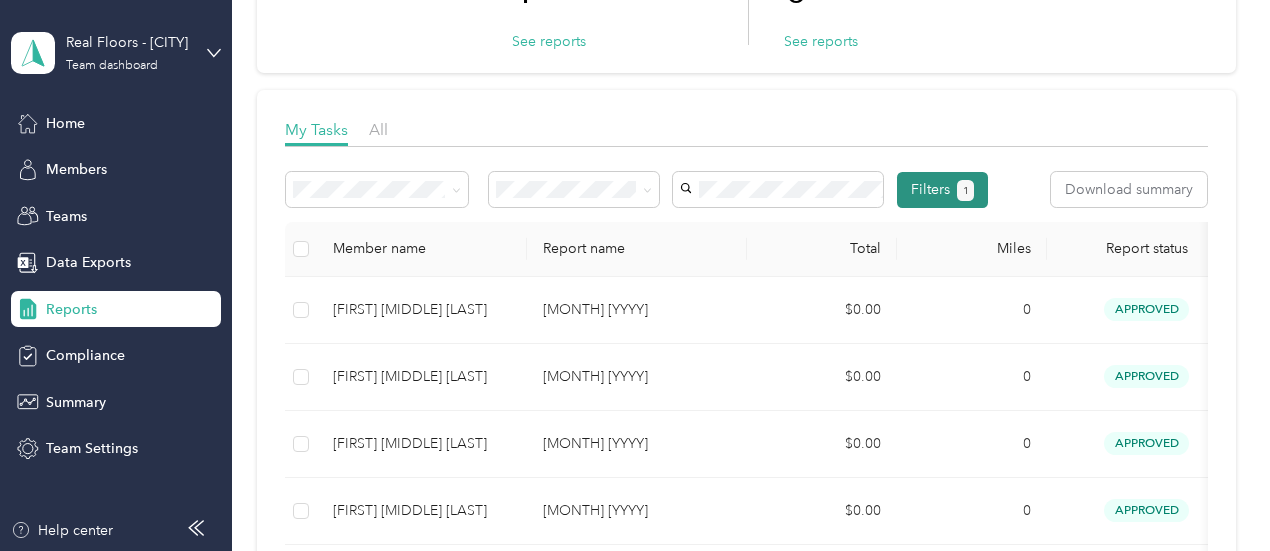 click on "1" at bounding box center [966, 191] 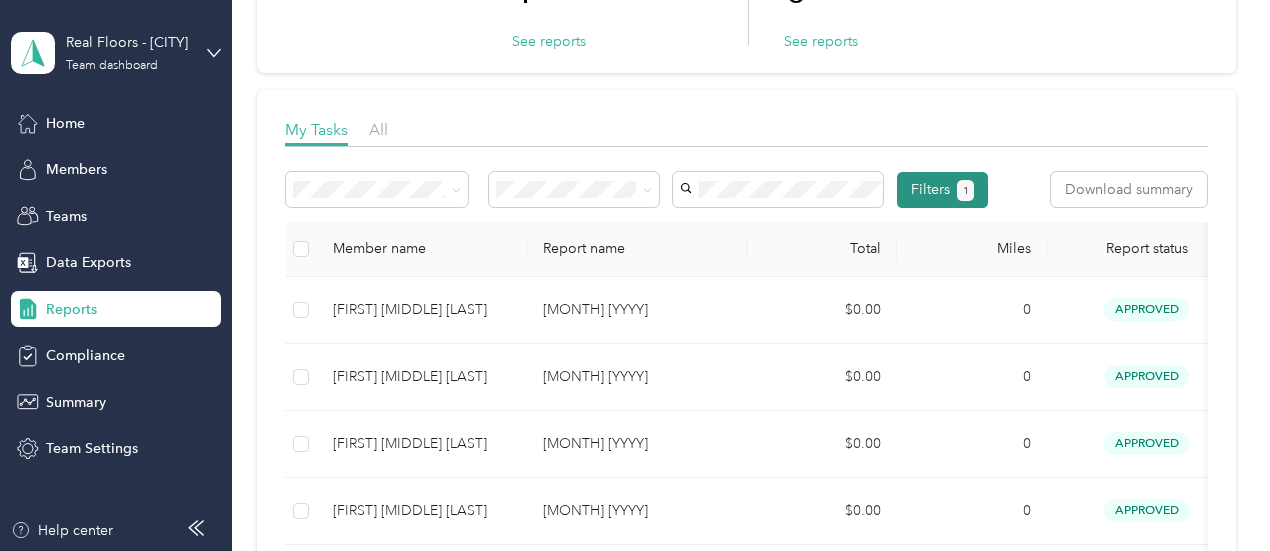 click on "Filters 1" at bounding box center (942, 190) 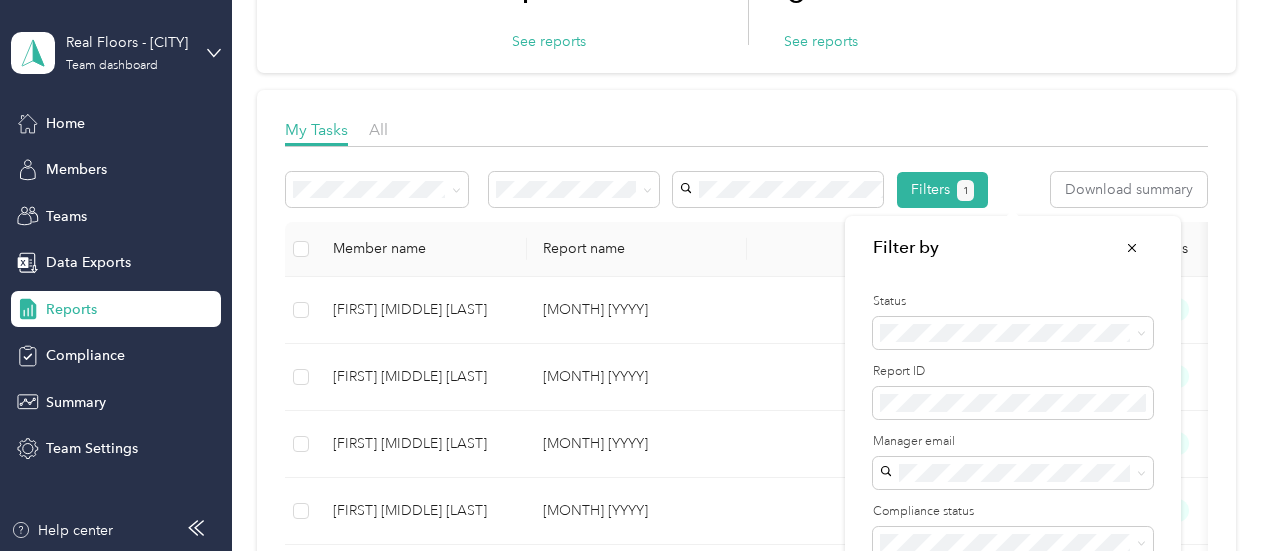 click on "All" at bounding box center [1013, 122] 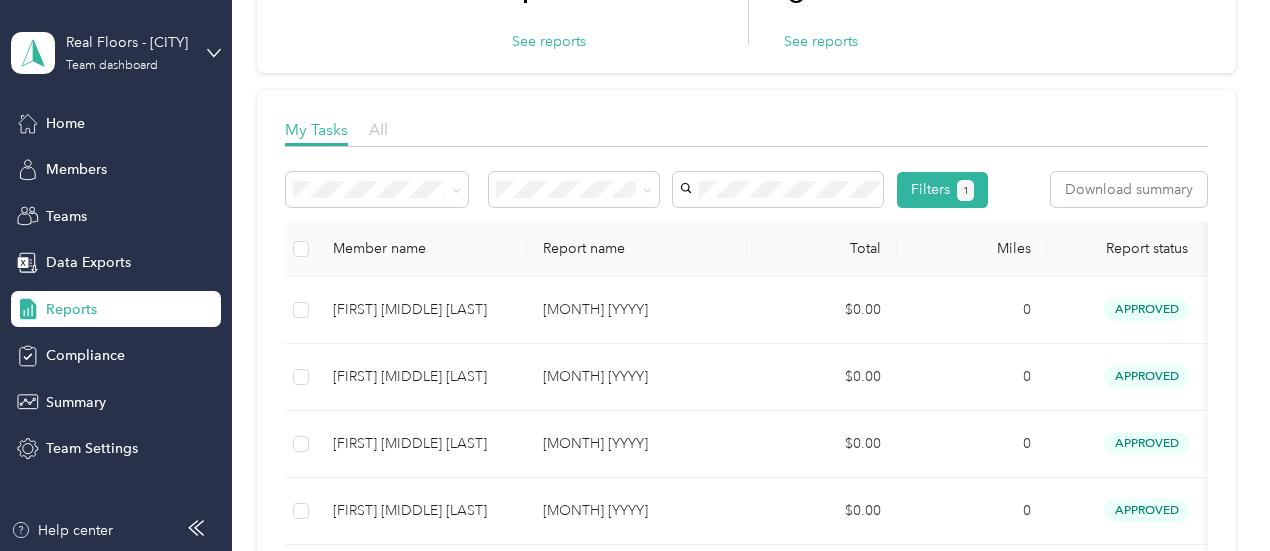 click on "All" at bounding box center [378, 129] 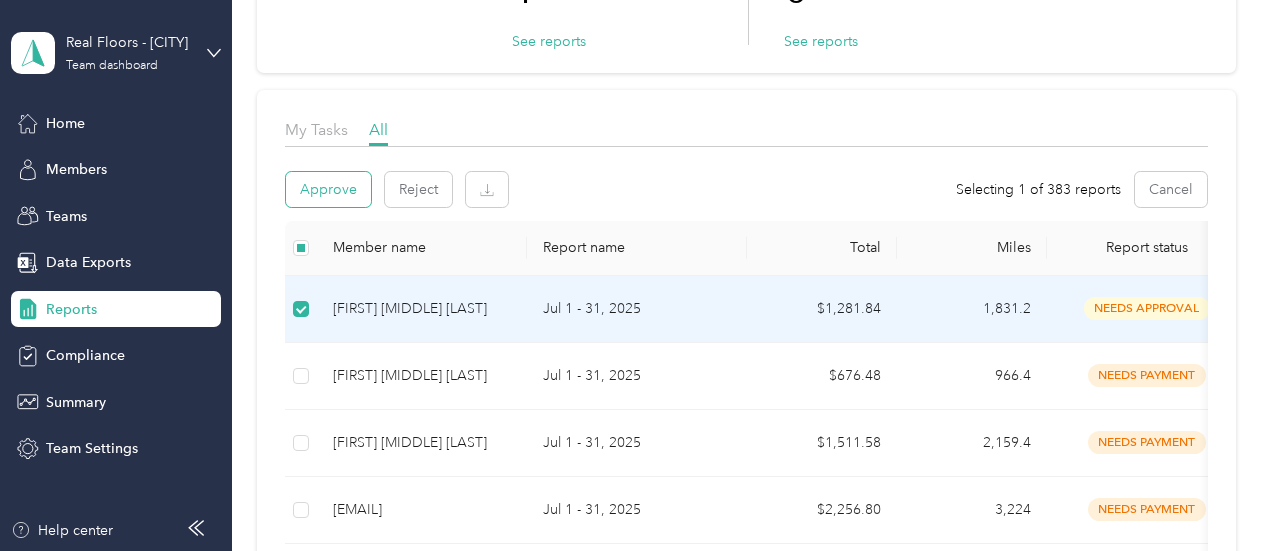 click on "Approve" at bounding box center [328, 189] 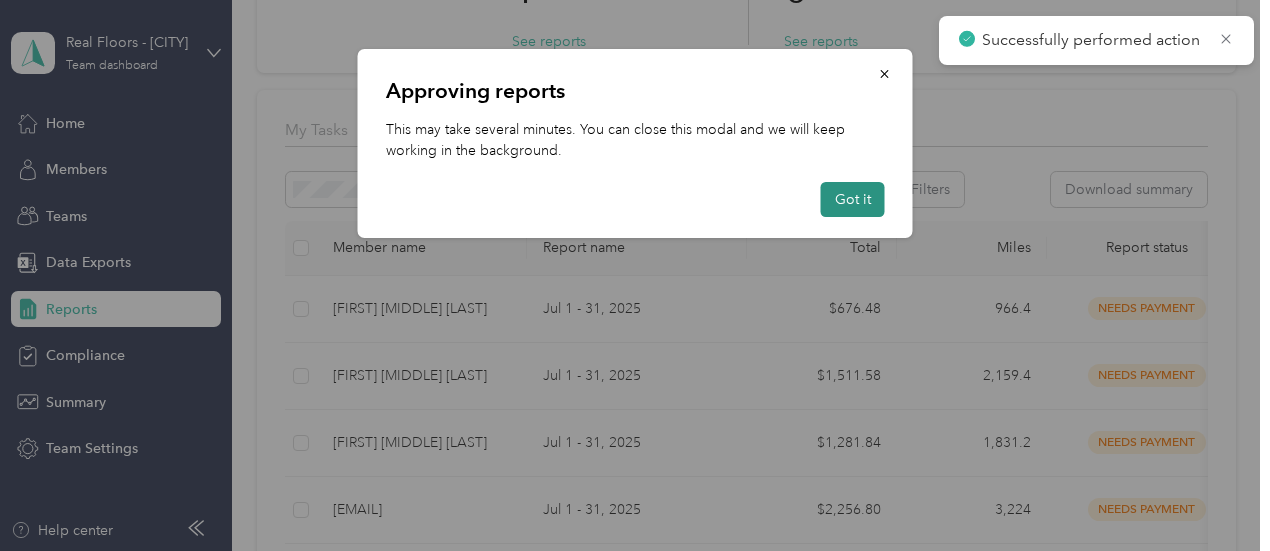 click on "Got it" at bounding box center [853, 199] 